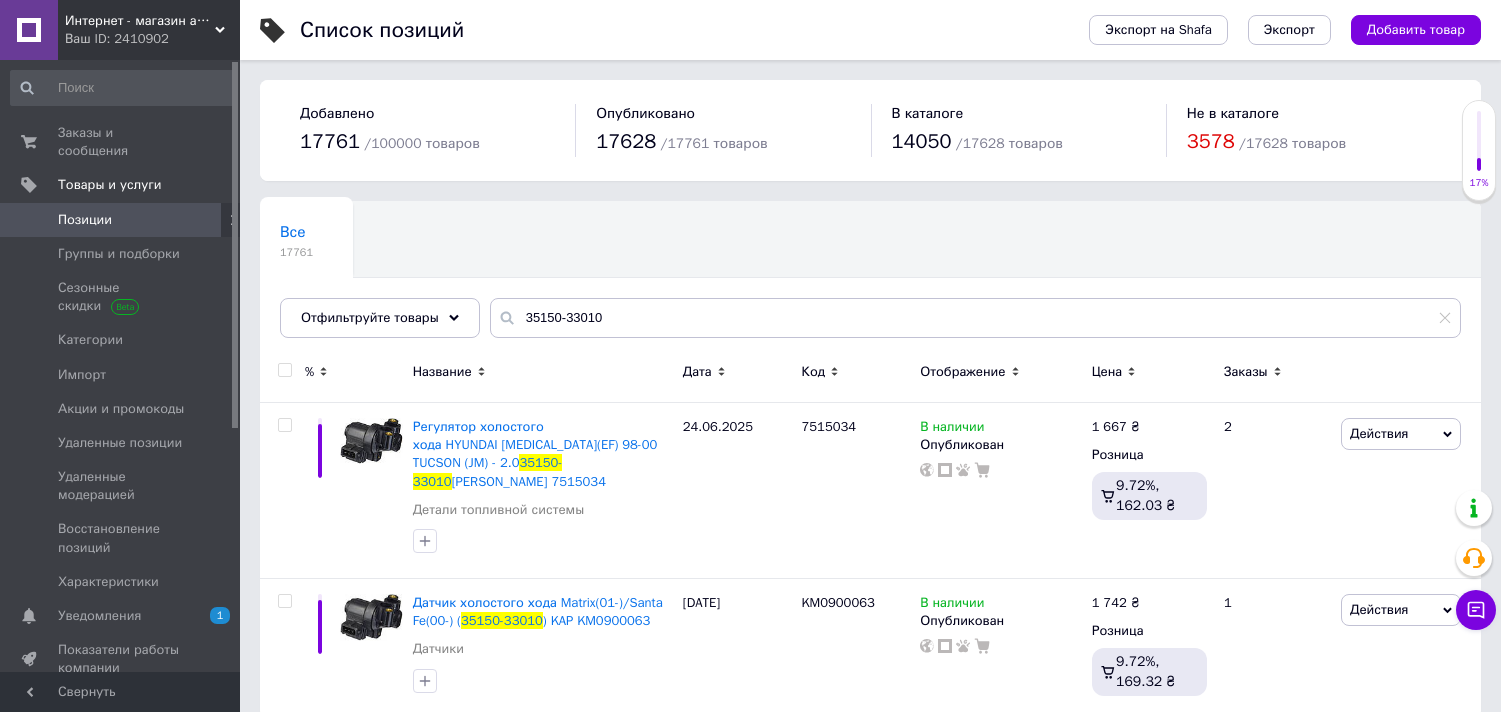 scroll, scrollTop: 10, scrollLeft: 0, axis: vertical 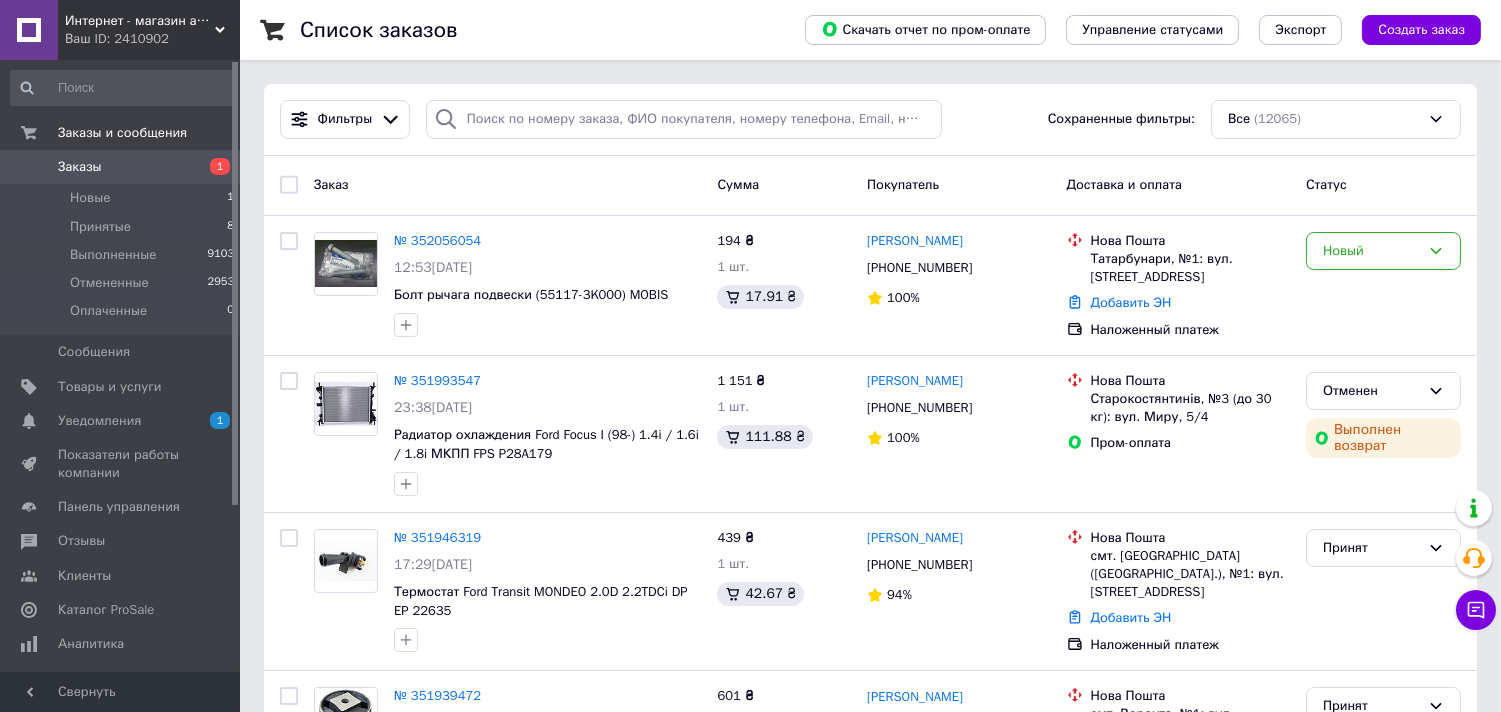 click on "Интернет - магазин автозапчастей "Руслан Авто"  ruslanavto.com.ua Ваш ID: 2410902 Сайт Интернет - магазин автозапчастей "Р... Кабинет покупателя Проверить состояние системы Страница на портале Справка Выйти Заказы и сообщения Заказы 1 Новые 1 Принятые 8 Выполненные 9103 Отмененные 2953 Оплаченные 0 Сообщения 0 Товары и услуги Уведомления 1 0 Показатели работы компании Панель управления Отзывы Клиенты Каталог ProSale Аналитика Инструменты вебмастера и SEO Управление сайтом Кошелек компании Маркет Настройки Тарифы и счета   Все" at bounding box center (750, 1626) 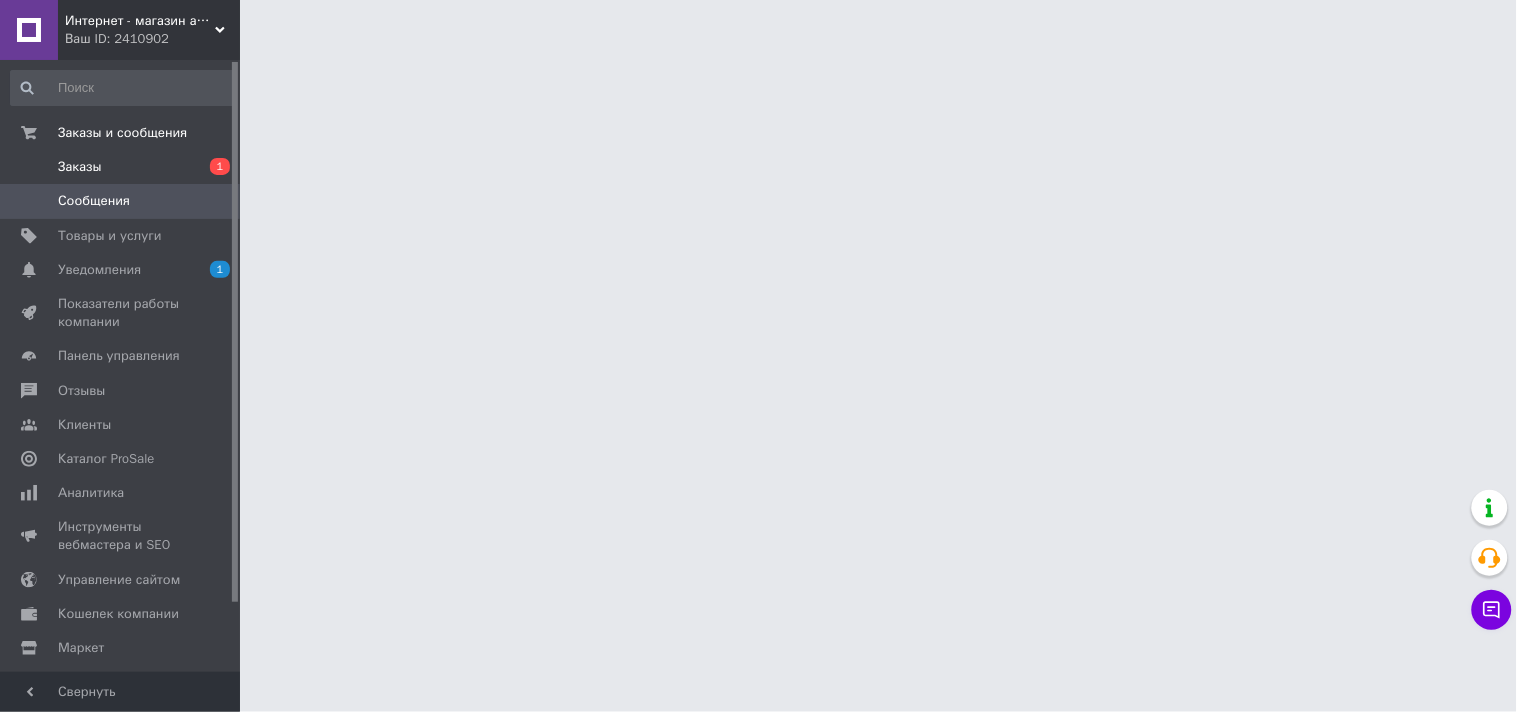 click on "Заказы" at bounding box center [121, 167] 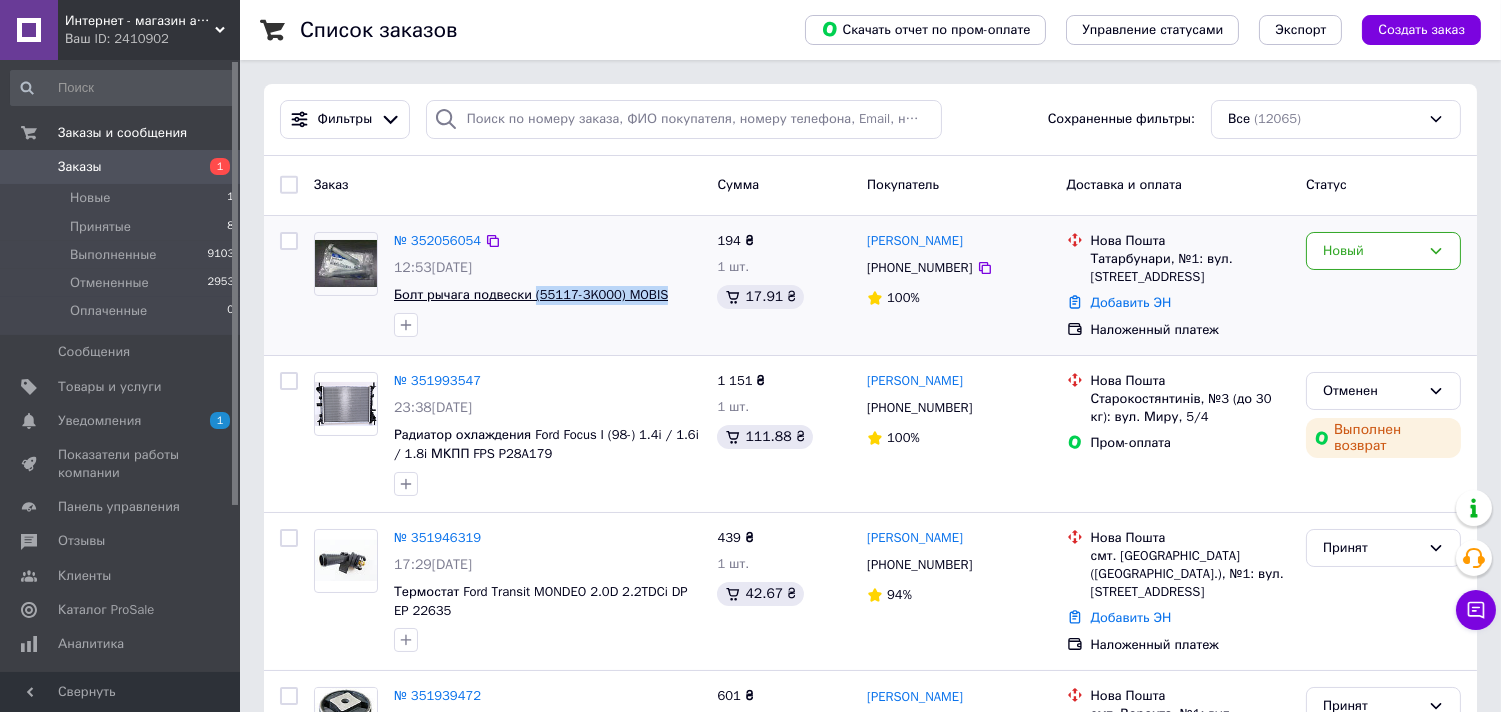 drag, startPoint x: 667, startPoint y: 300, endPoint x: 531, endPoint y: 292, distance: 136.23509 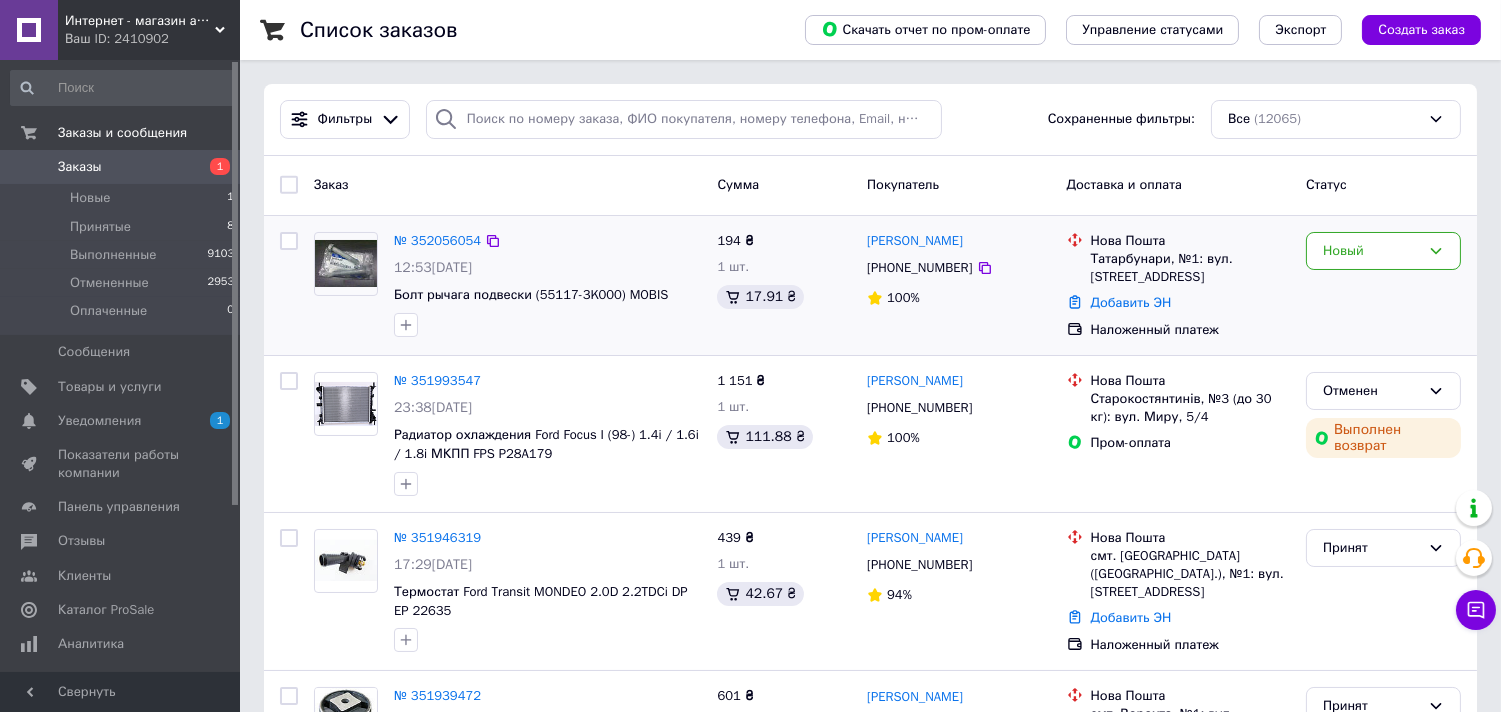 click at bounding box center (547, 325) 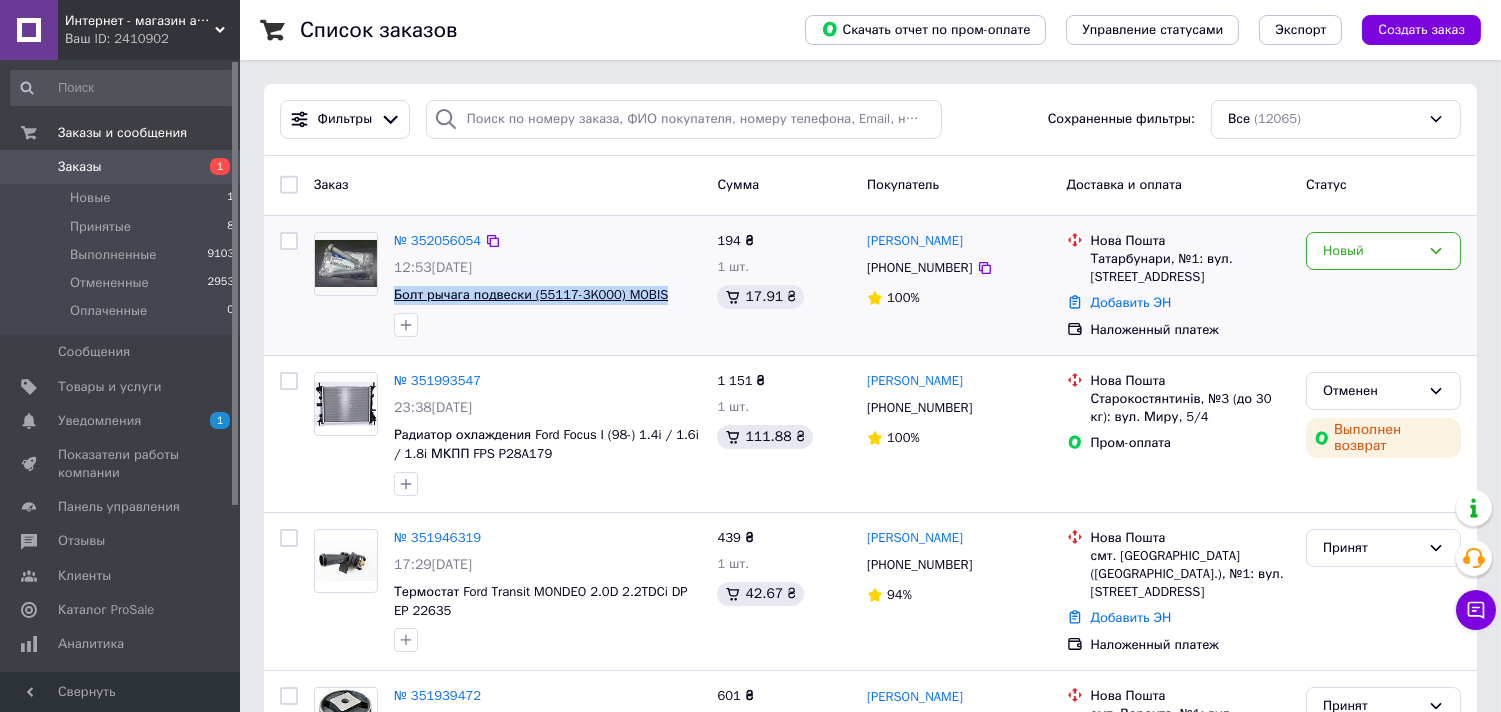 drag, startPoint x: 675, startPoint y: 296, endPoint x: 394, endPoint y: 300, distance: 281.02847 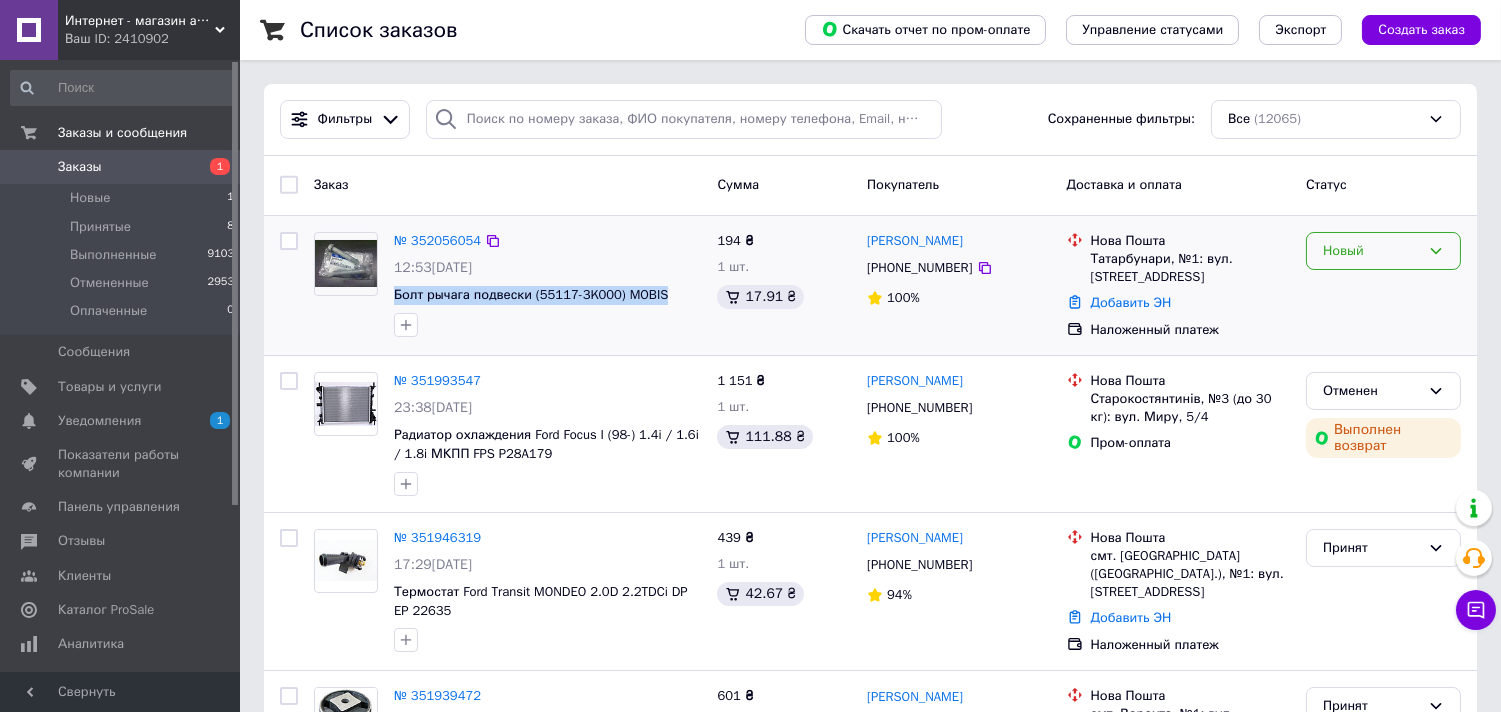 click on "Новый" at bounding box center [1371, 251] 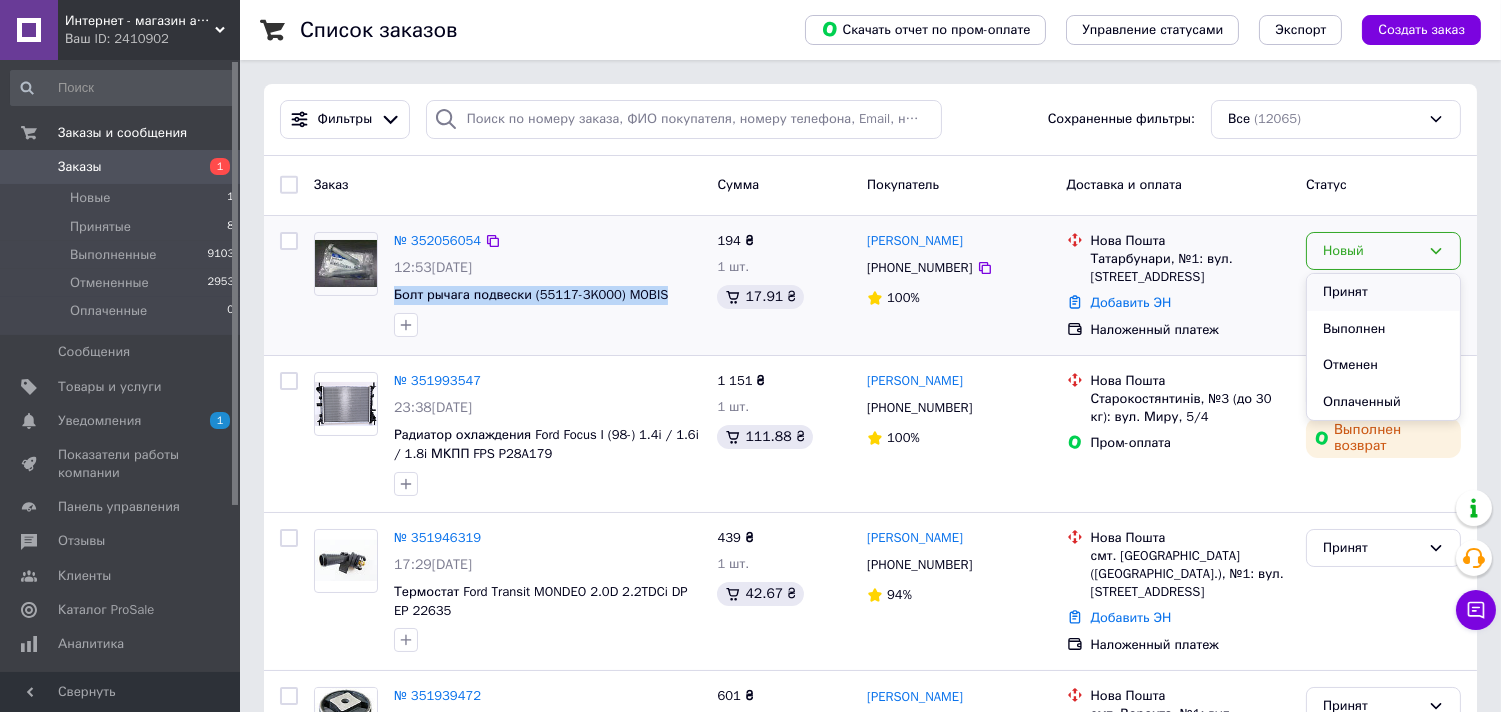 click on "Принят" at bounding box center [1383, 292] 